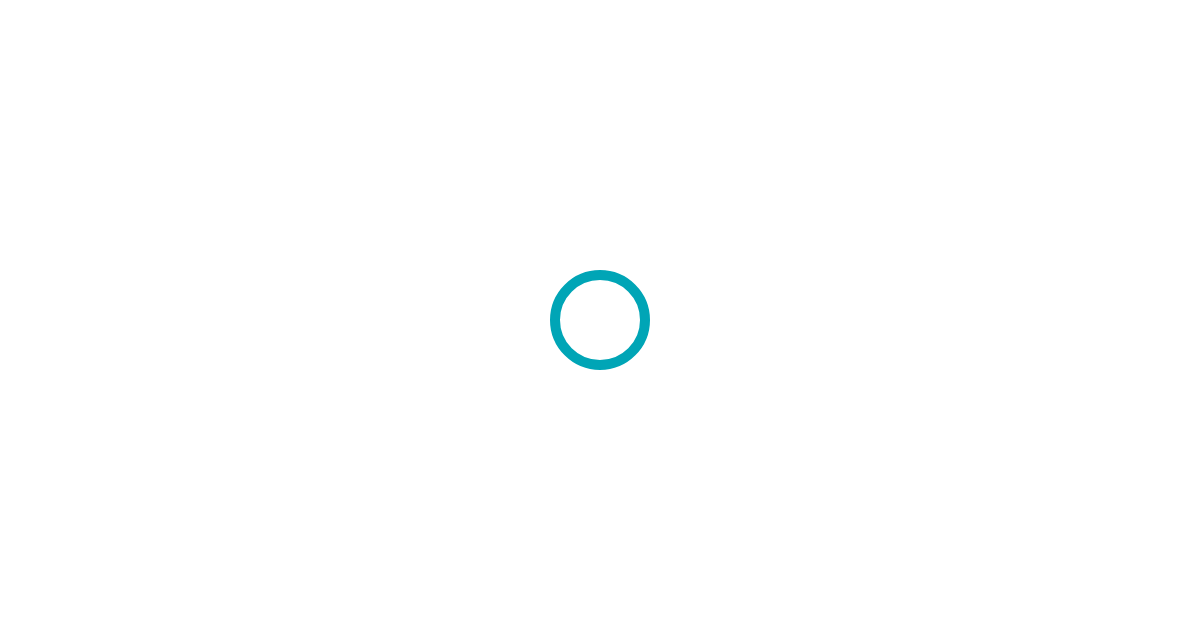 scroll, scrollTop: 0, scrollLeft: 0, axis: both 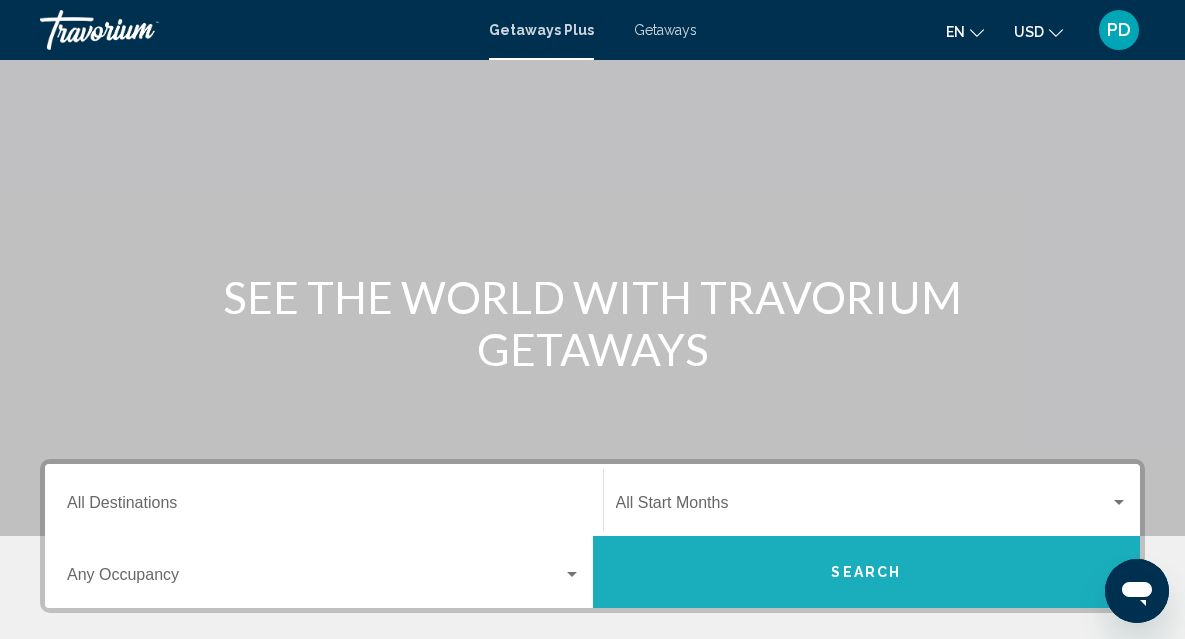 click on "Search" at bounding box center (866, 573) 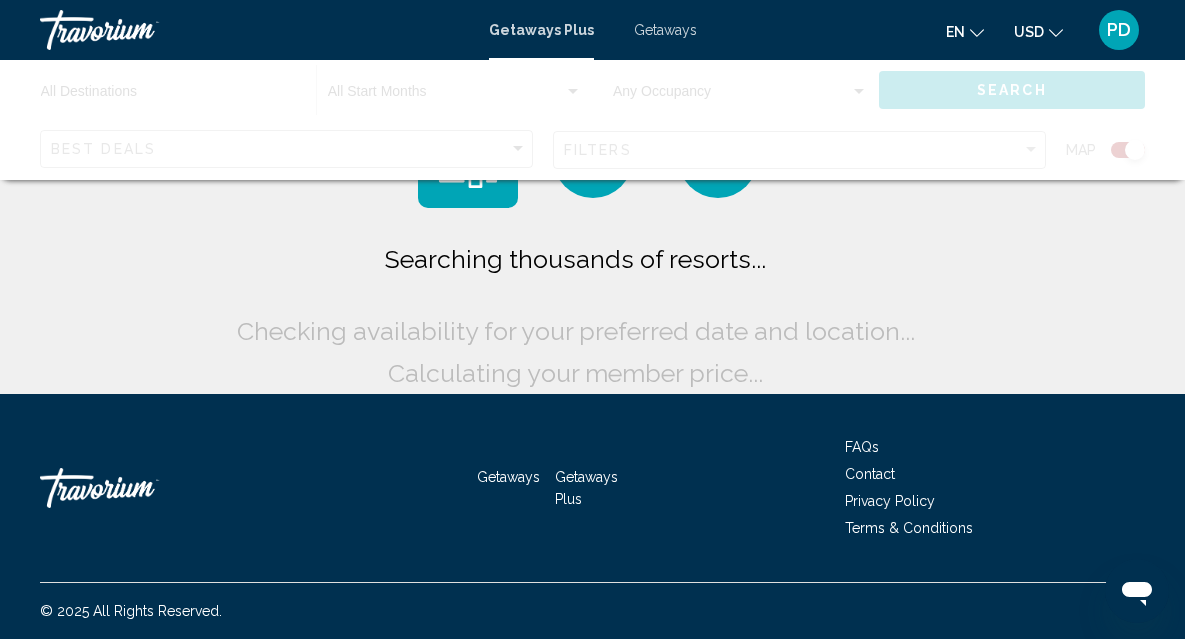 scroll, scrollTop: 0, scrollLeft: 0, axis: both 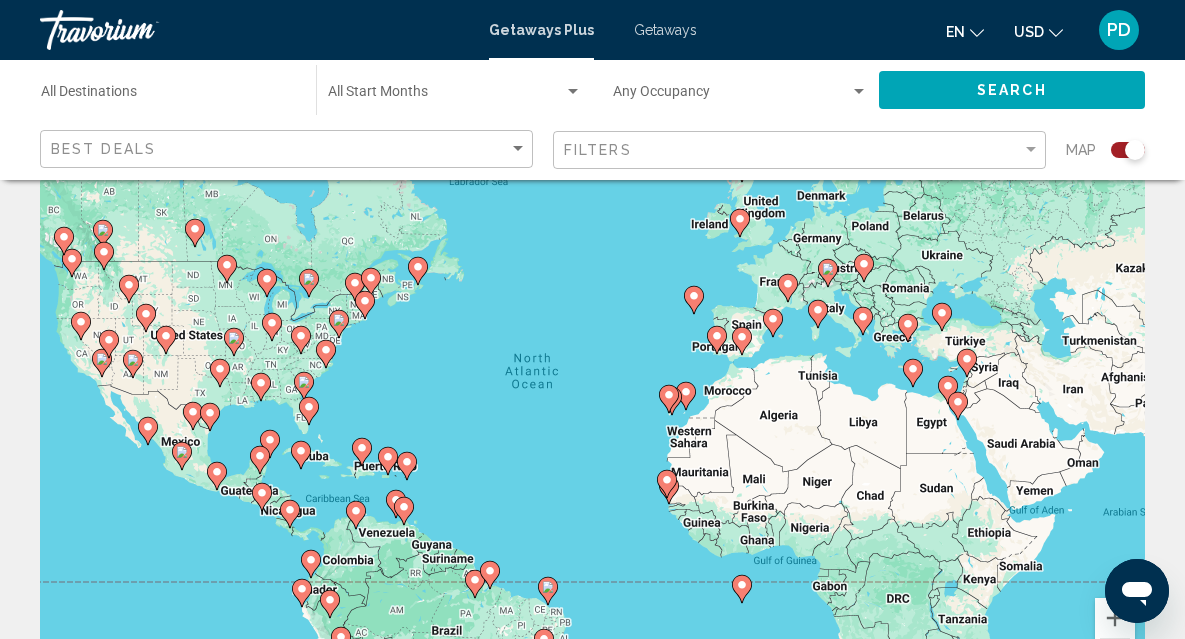 click 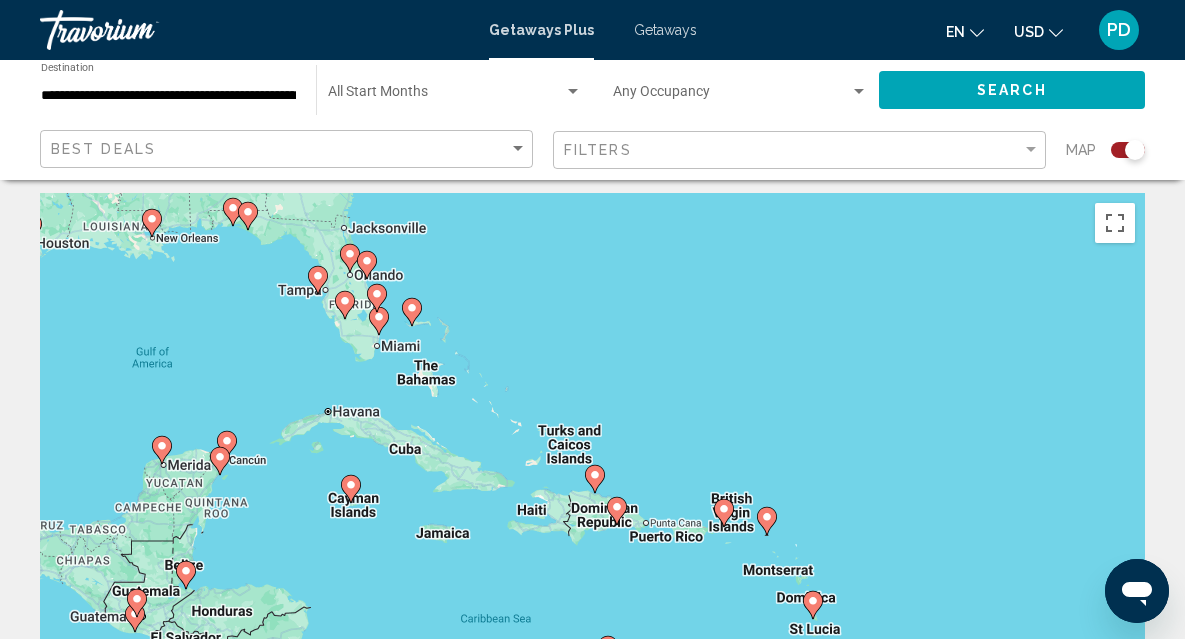 scroll, scrollTop: 0, scrollLeft: 0, axis: both 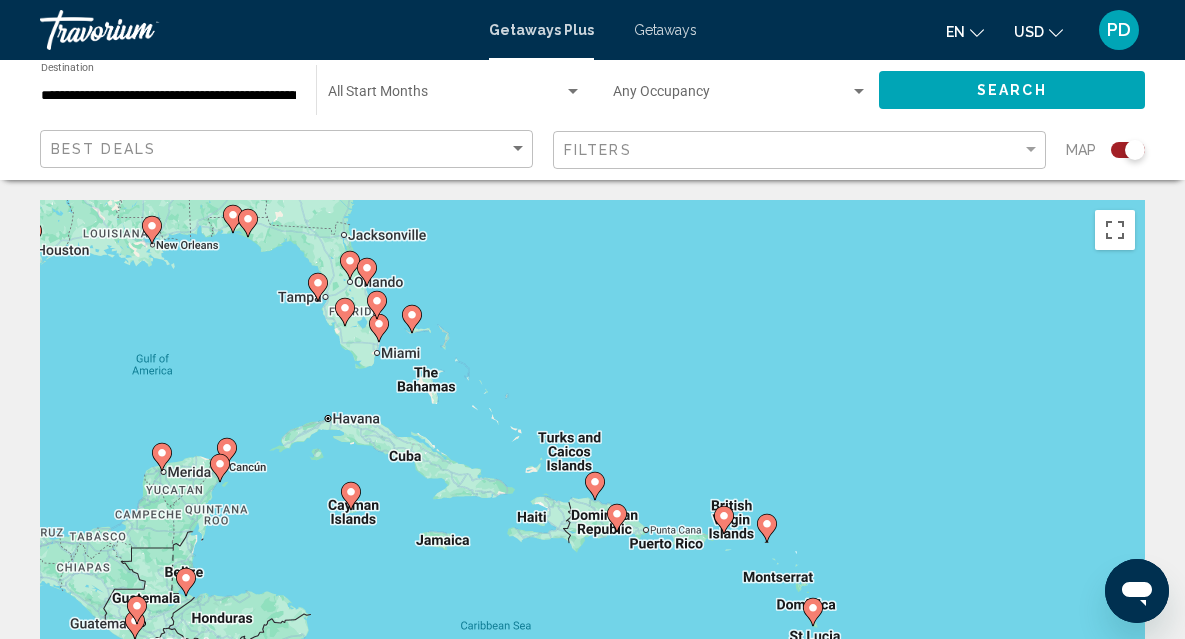 click 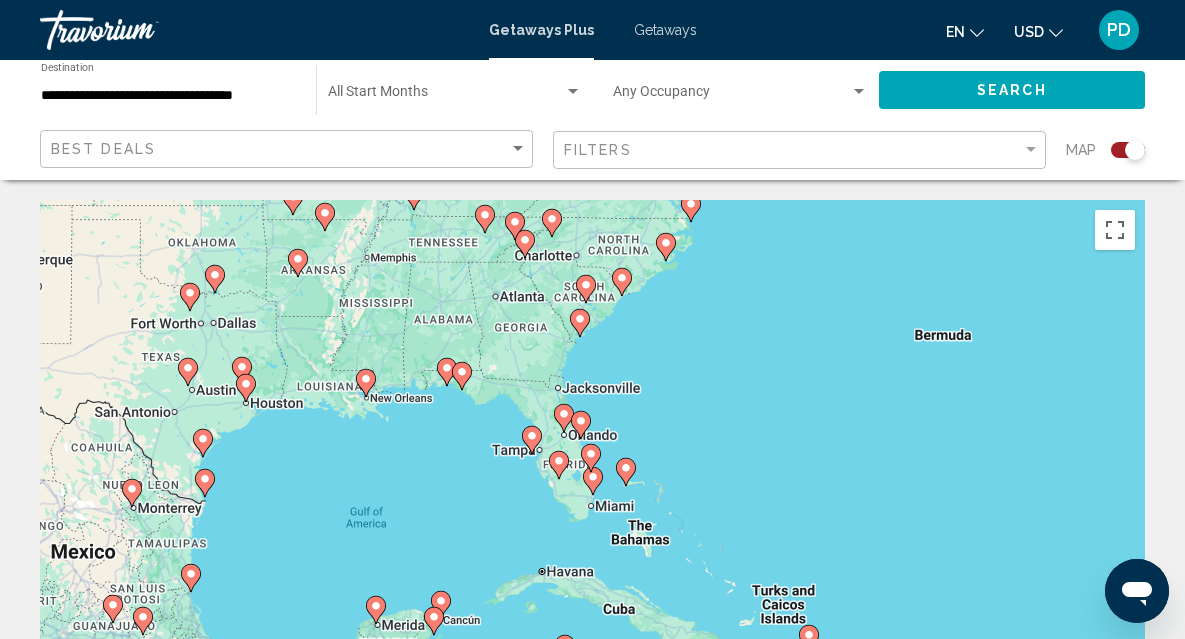 click on "To navigate, press the arrow keys. To activate drag with keyboard, press Alt + Enter. Once in keyboard drag state, use the arrow keys to move the marker. To complete the drag, press the Enter key. To cancel, press Escape." at bounding box center [592, 500] 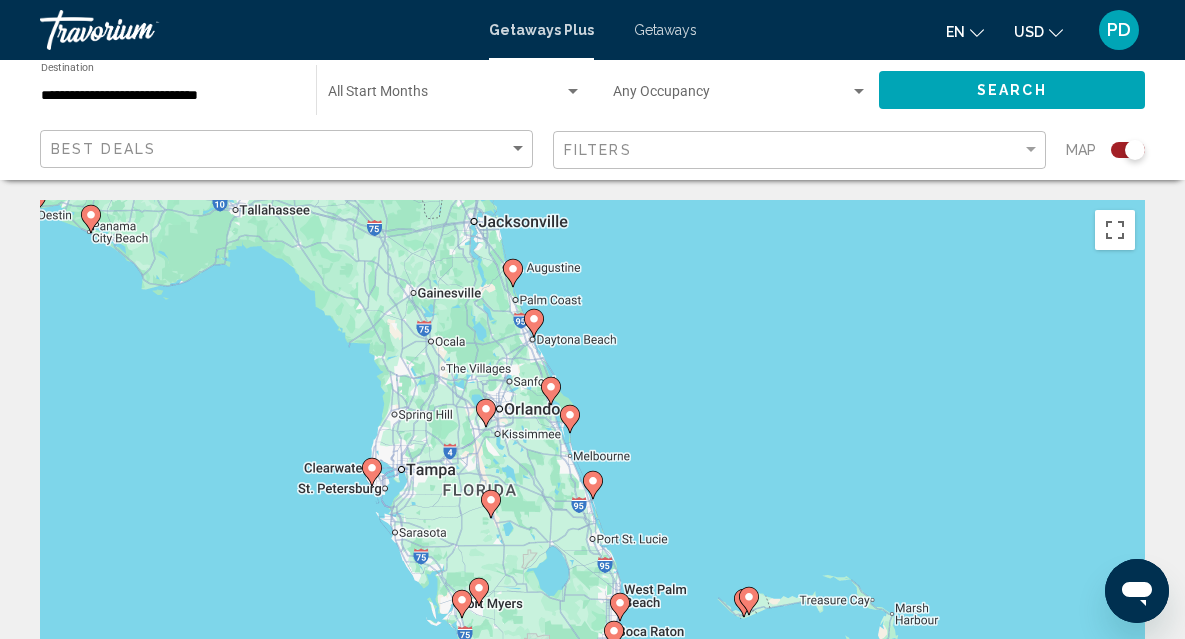 scroll, scrollTop: 559, scrollLeft: 0, axis: vertical 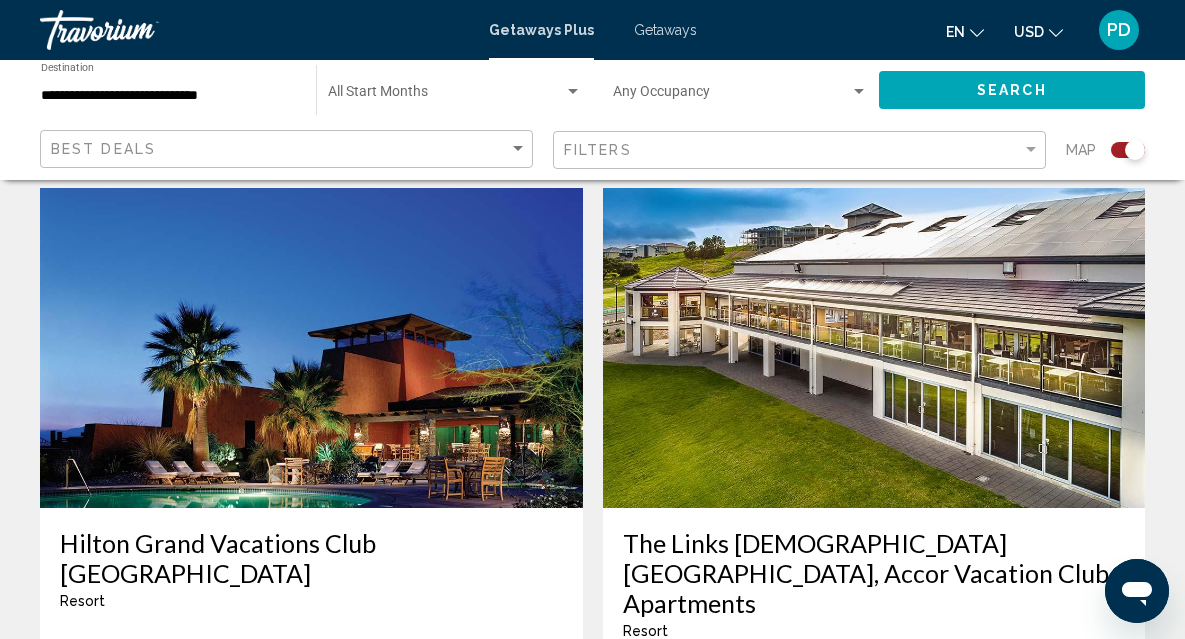 click on "2" at bounding box center [453, 1607] 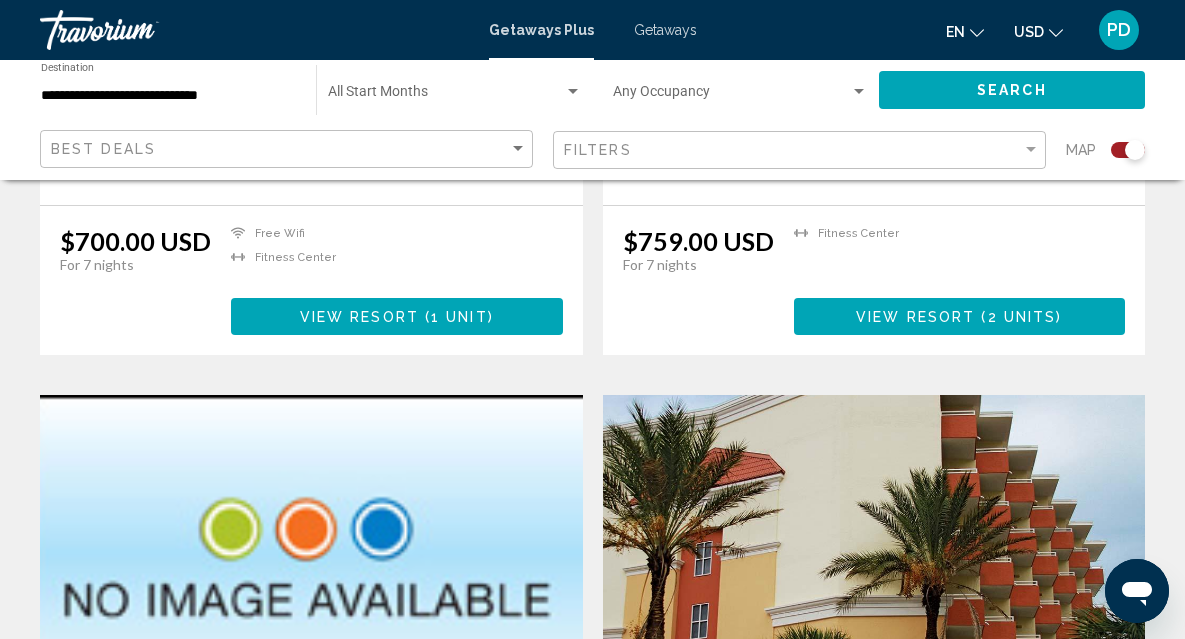 scroll, scrollTop: 0, scrollLeft: 0, axis: both 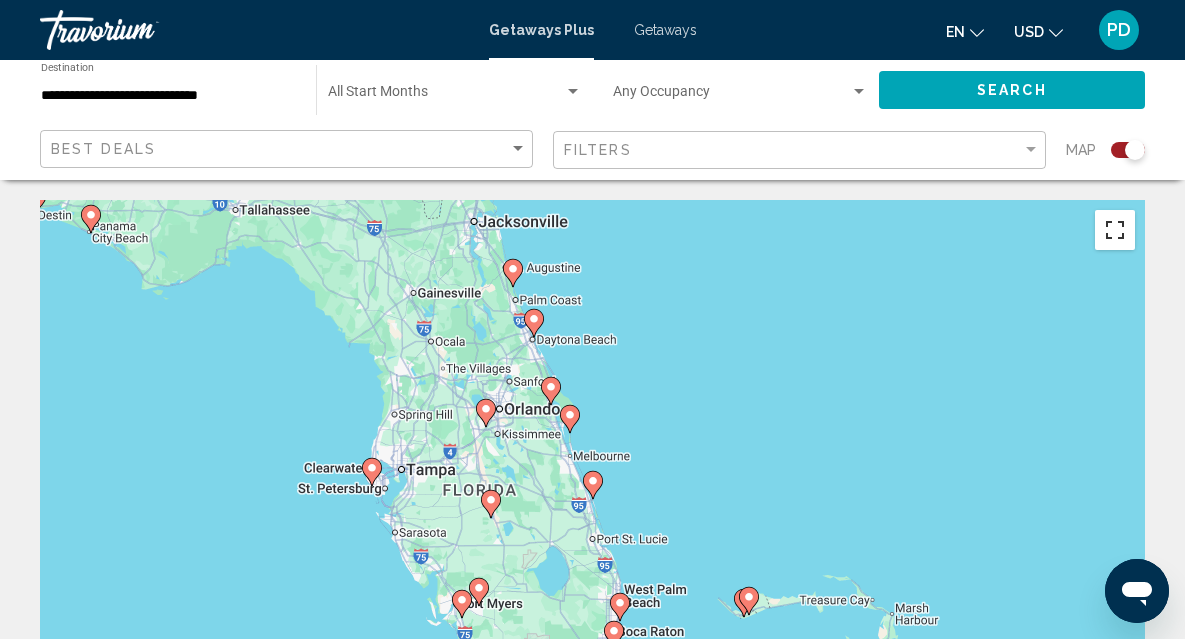click at bounding box center (1115, 230) 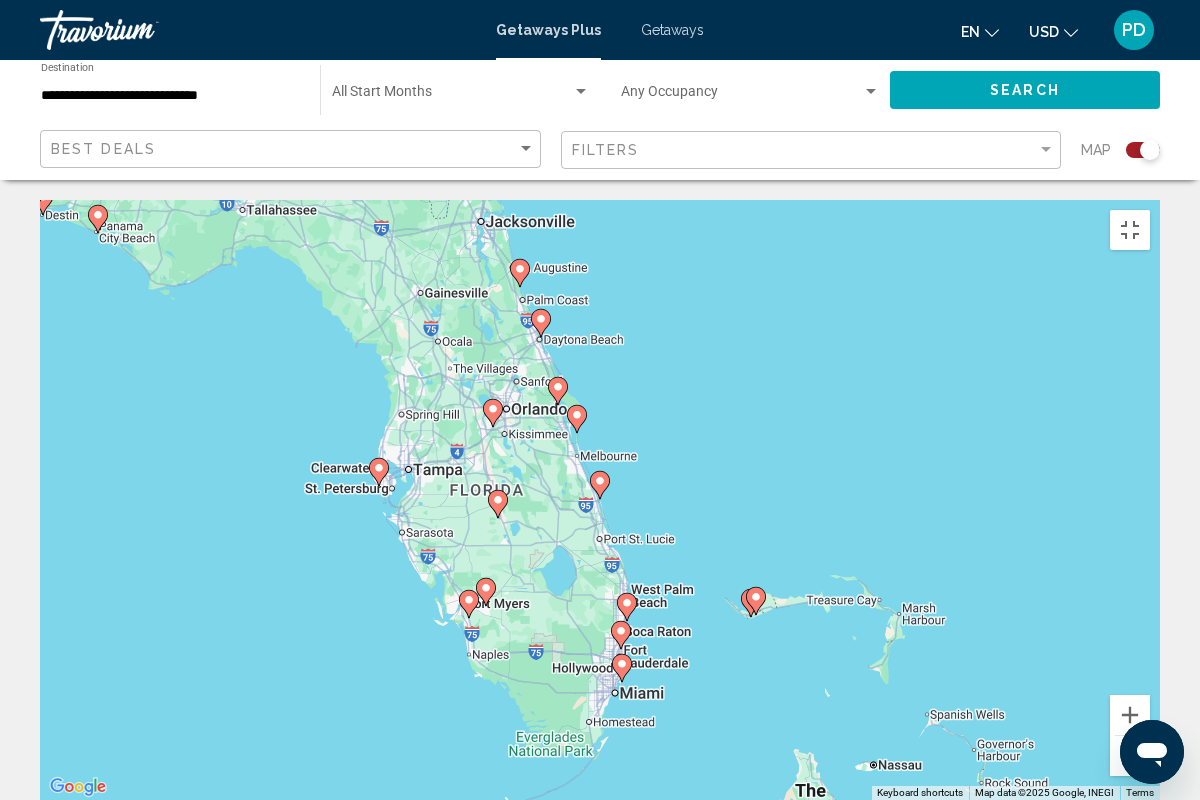 click 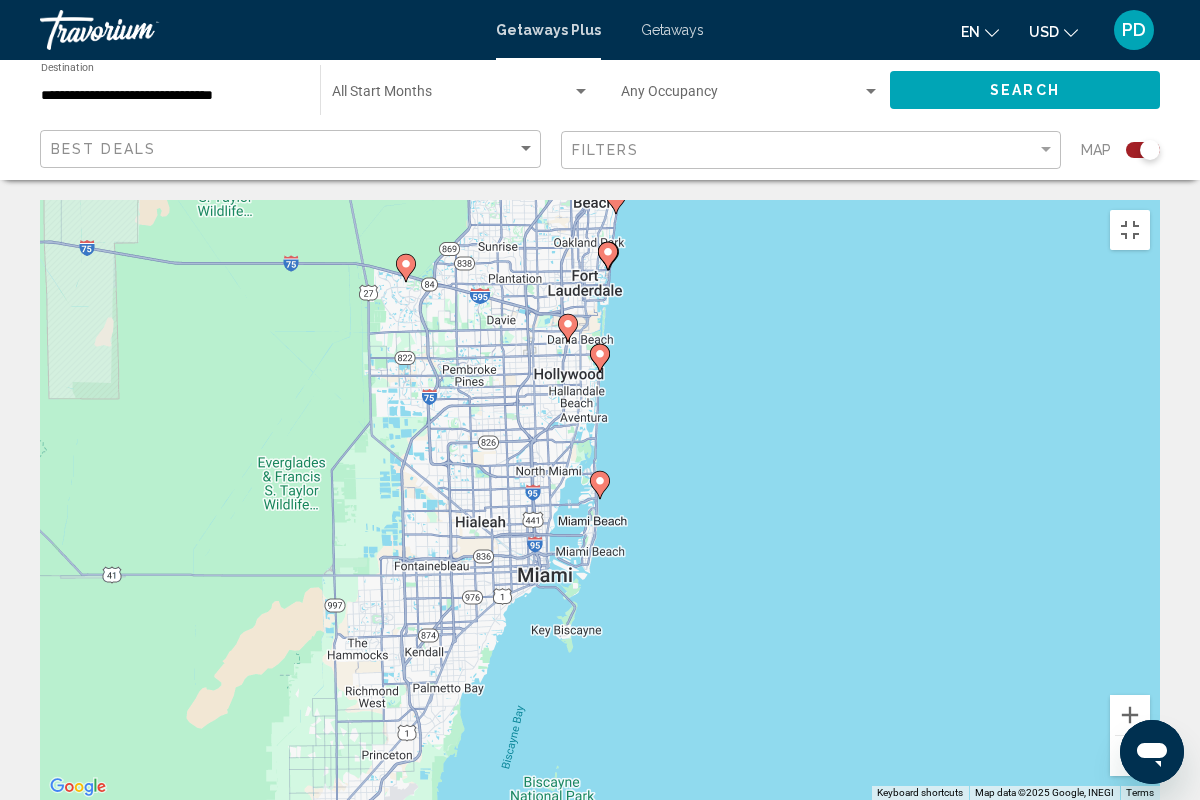 click 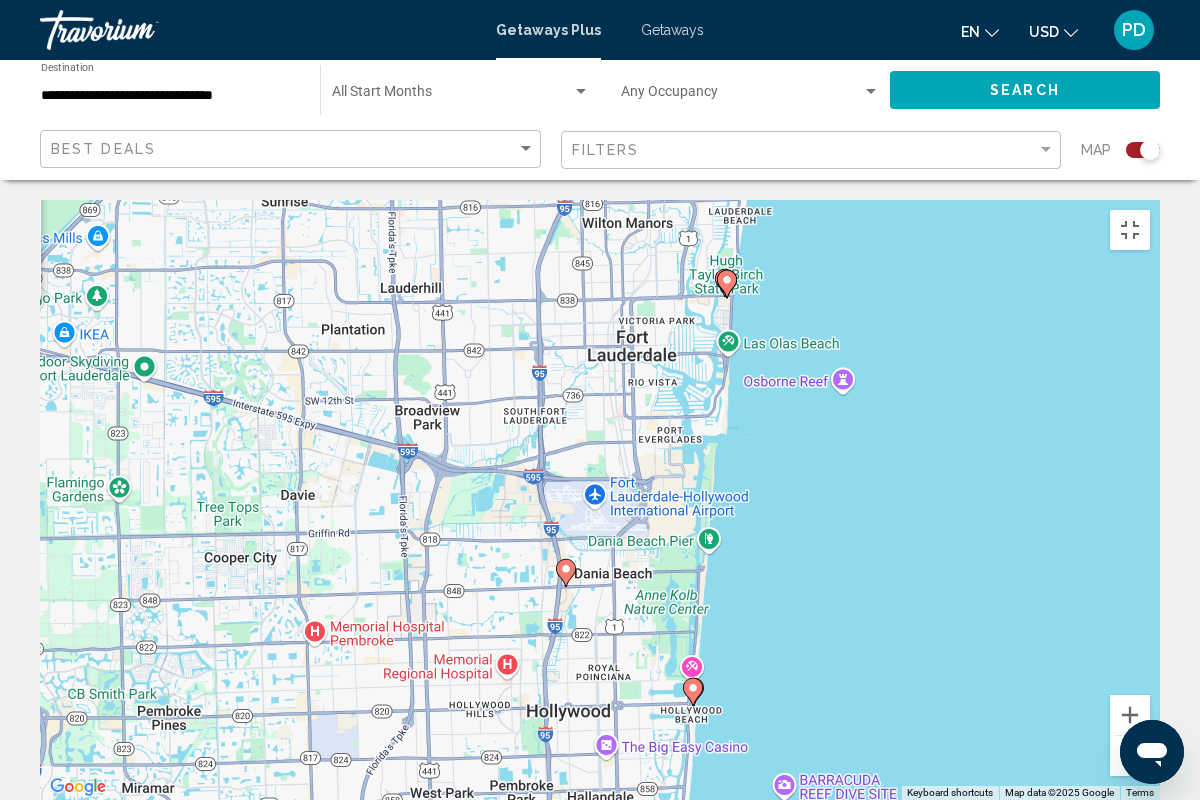 click 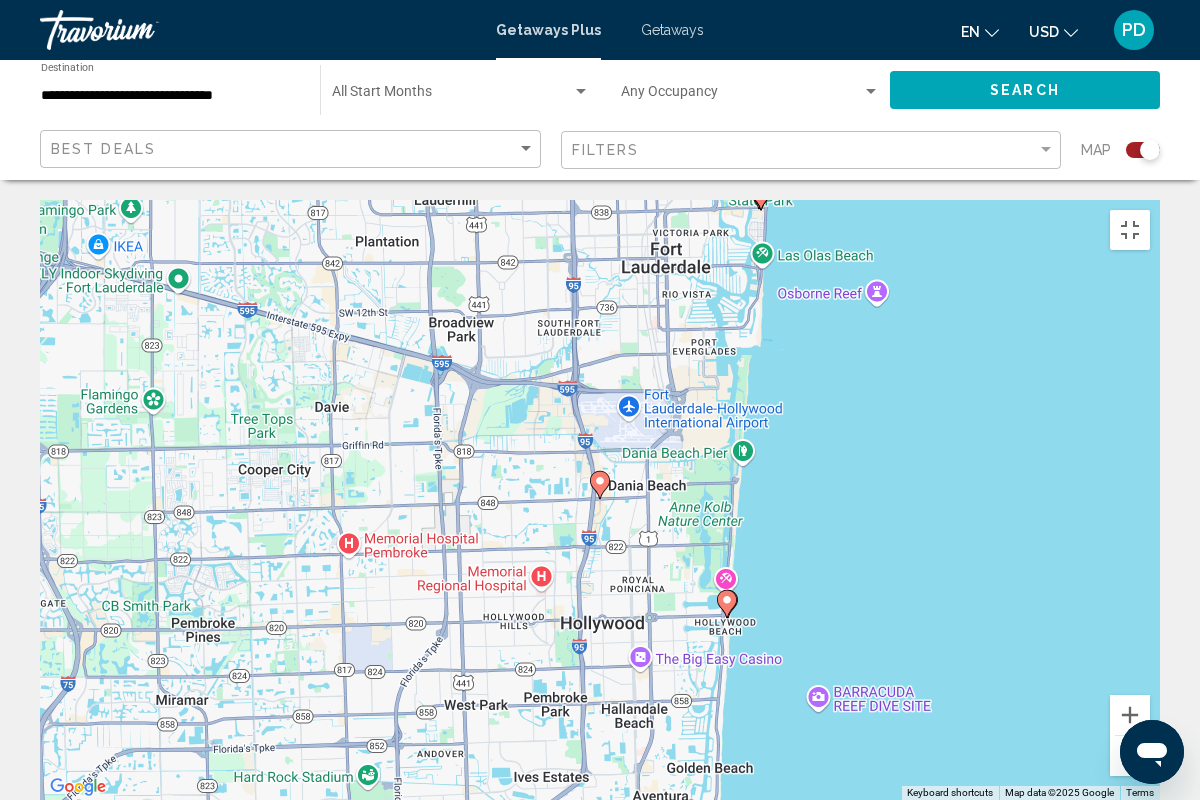click 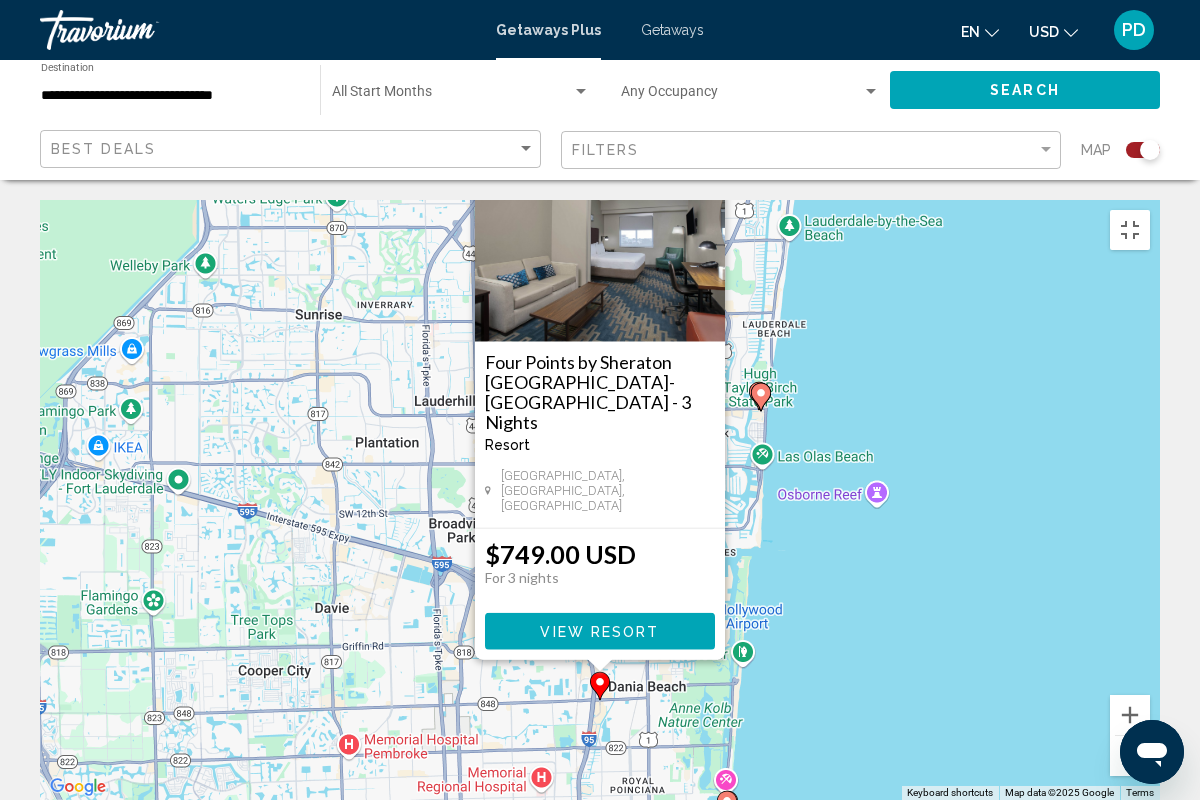 click on "View Resort" at bounding box center [599, 631] 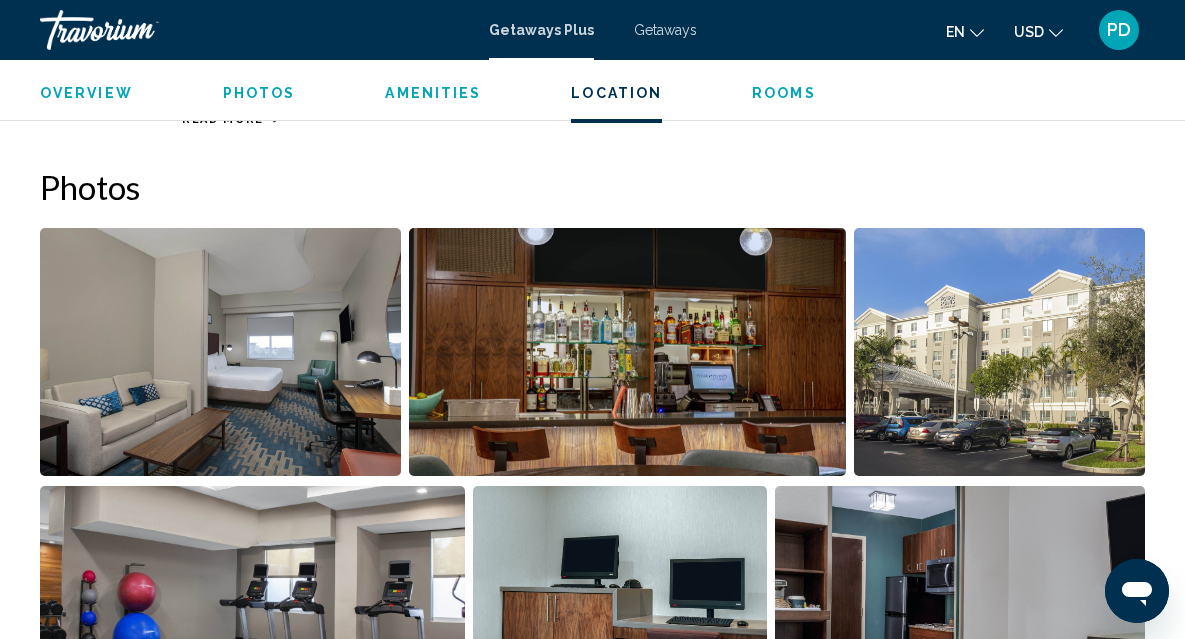 scroll, scrollTop: 0, scrollLeft: 0, axis: both 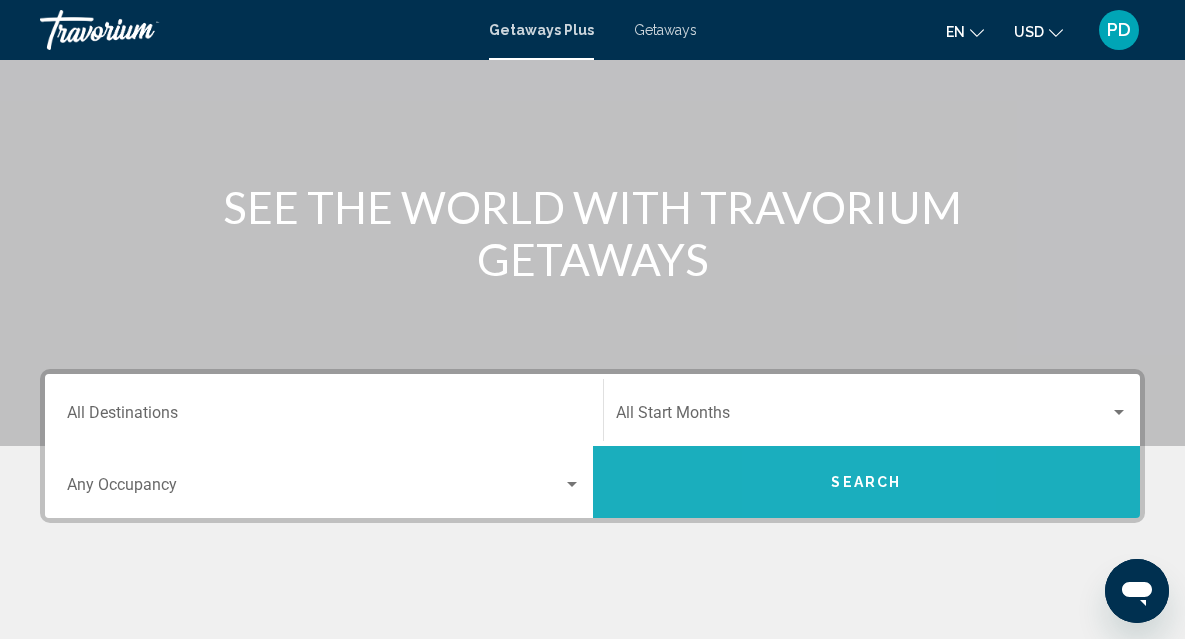 click on "Search" at bounding box center [867, 482] 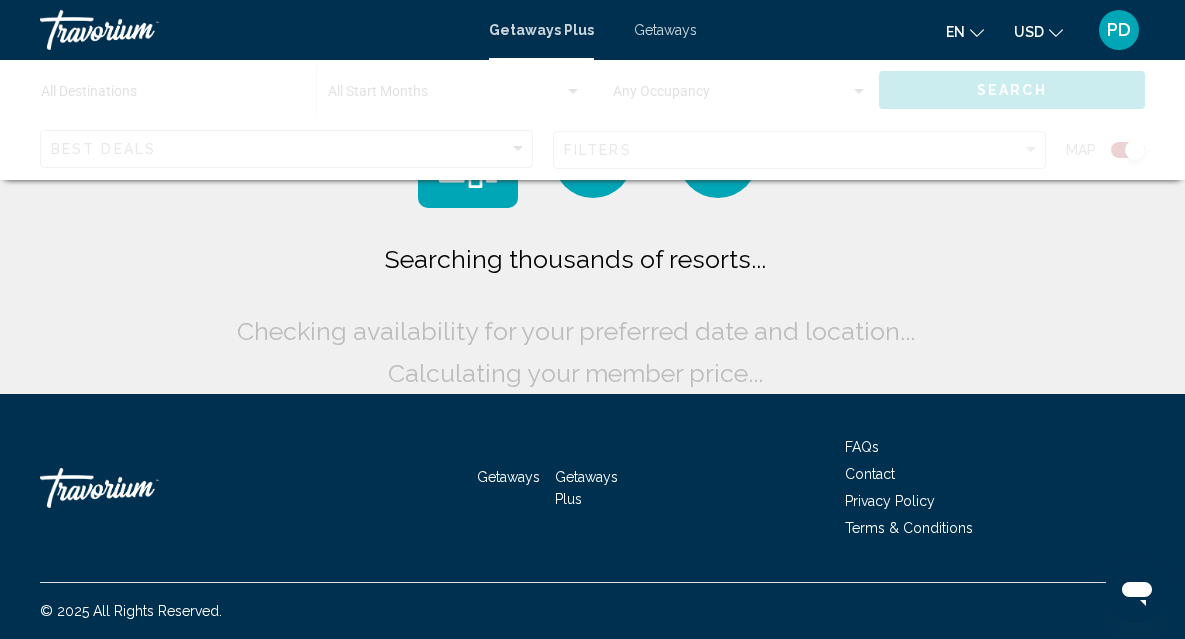 scroll, scrollTop: 0, scrollLeft: 0, axis: both 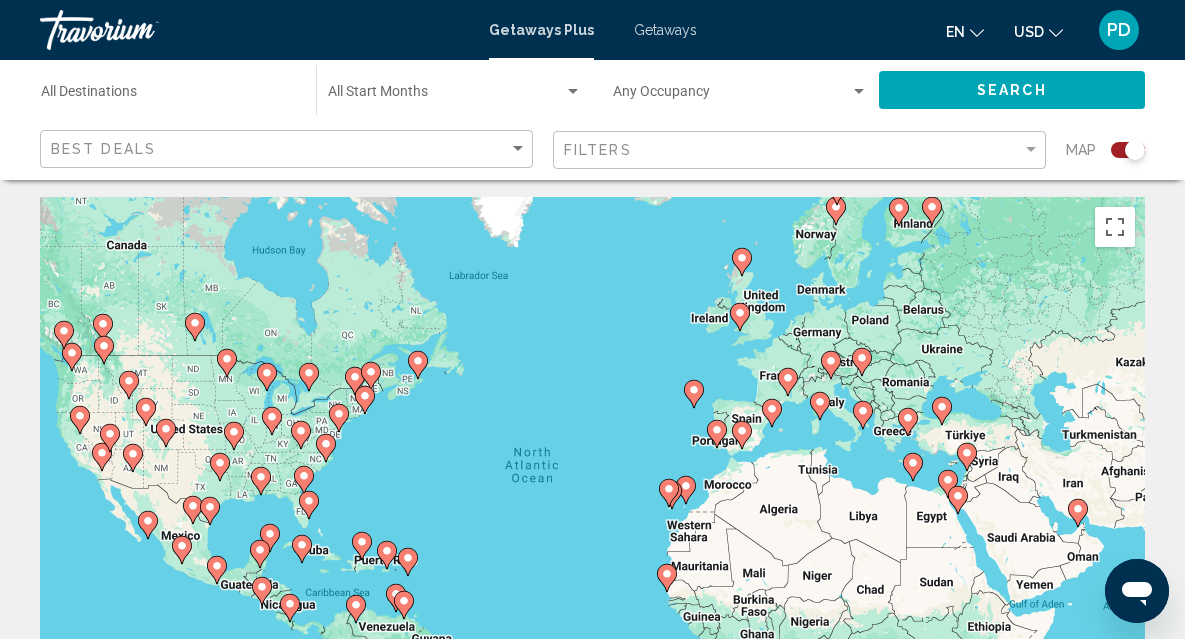 click 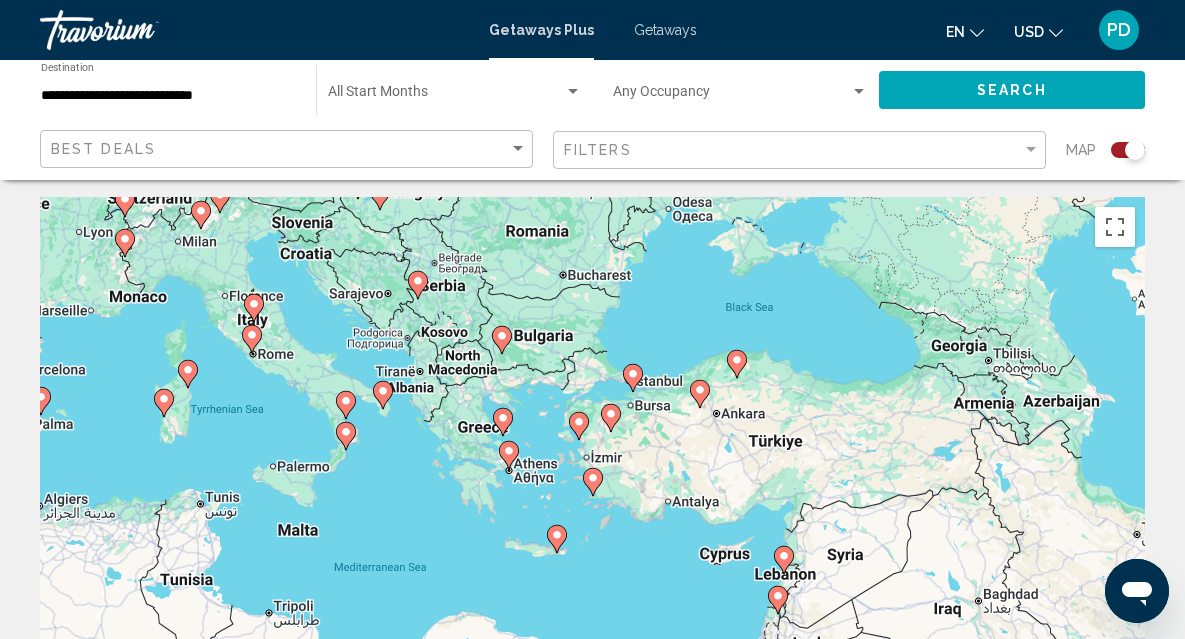 click 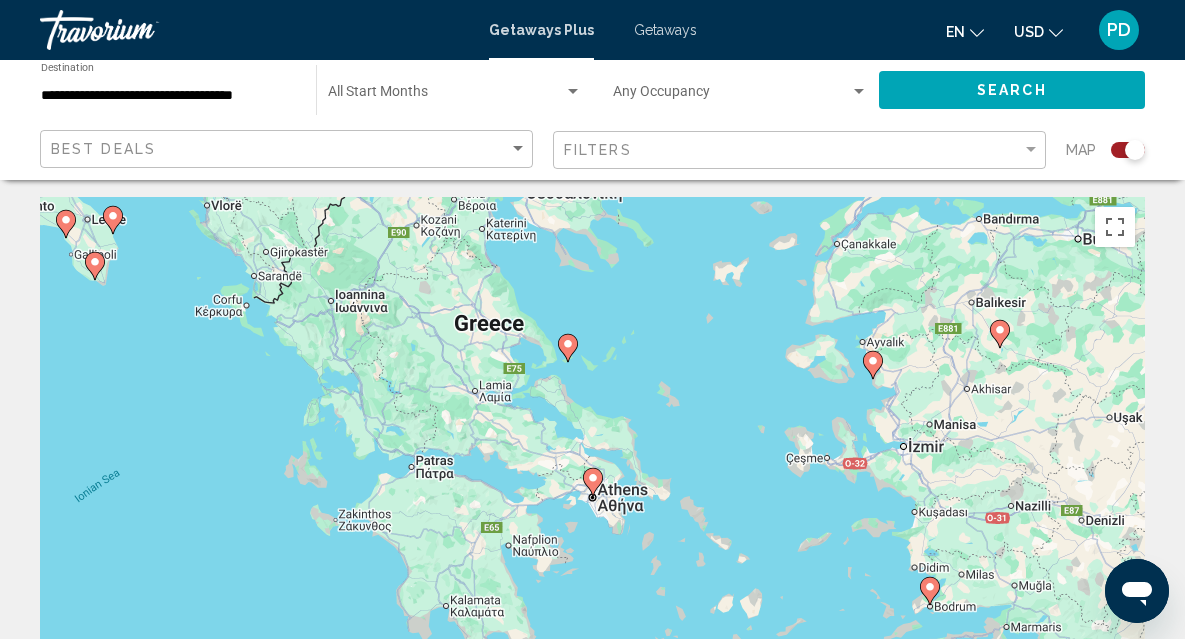 click 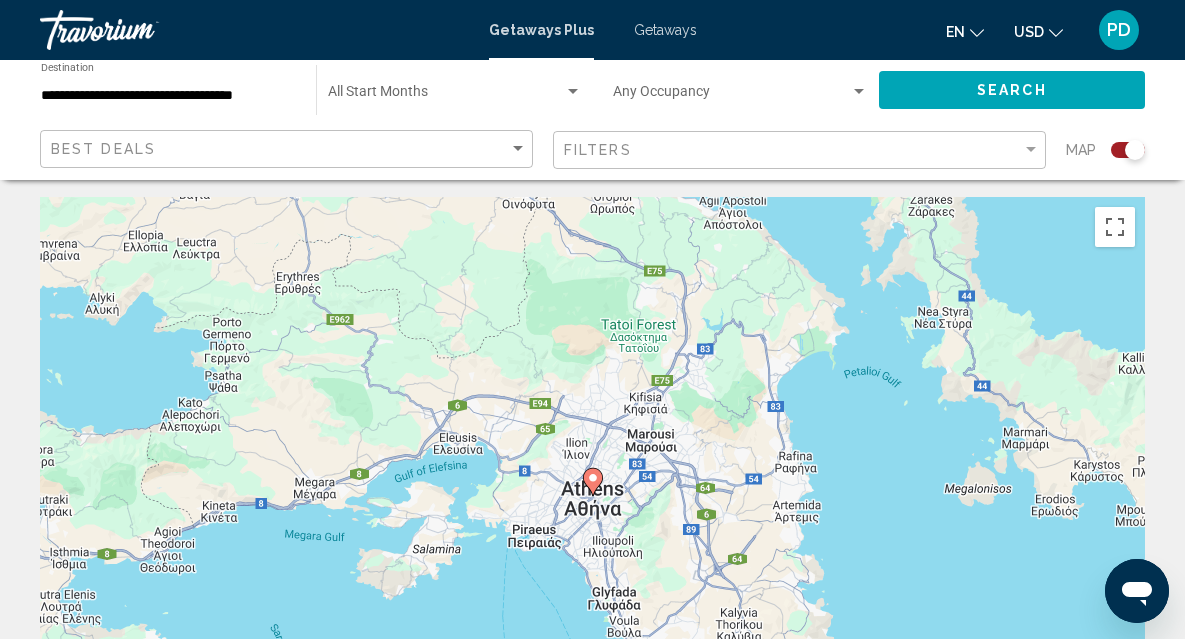 click 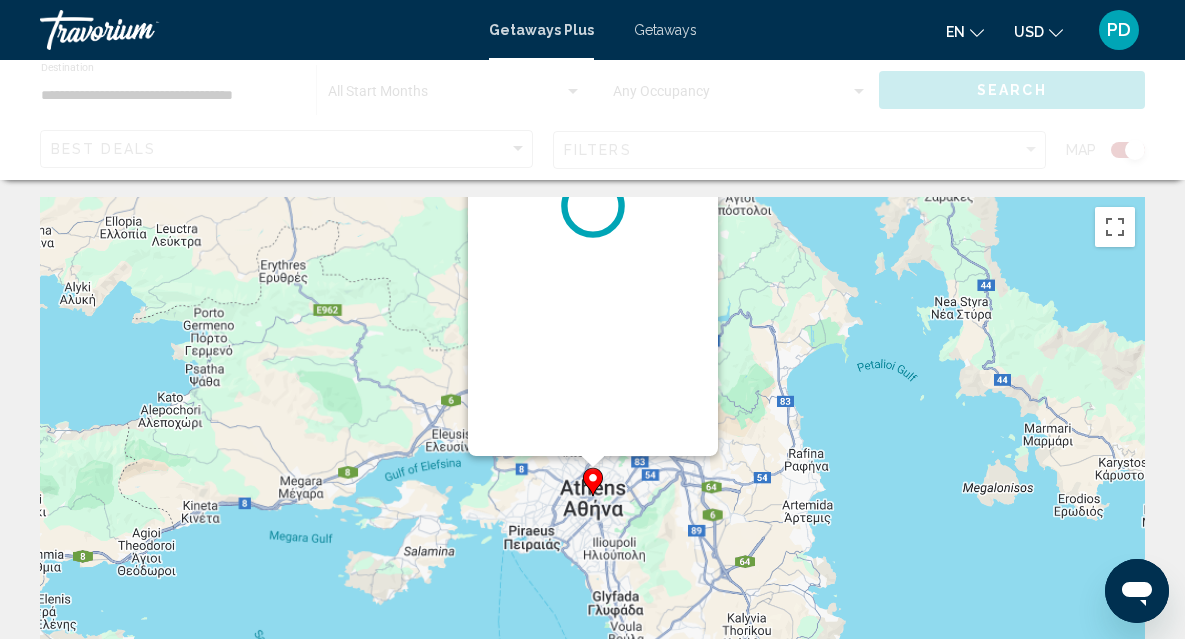 scroll, scrollTop: 0, scrollLeft: 0, axis: both 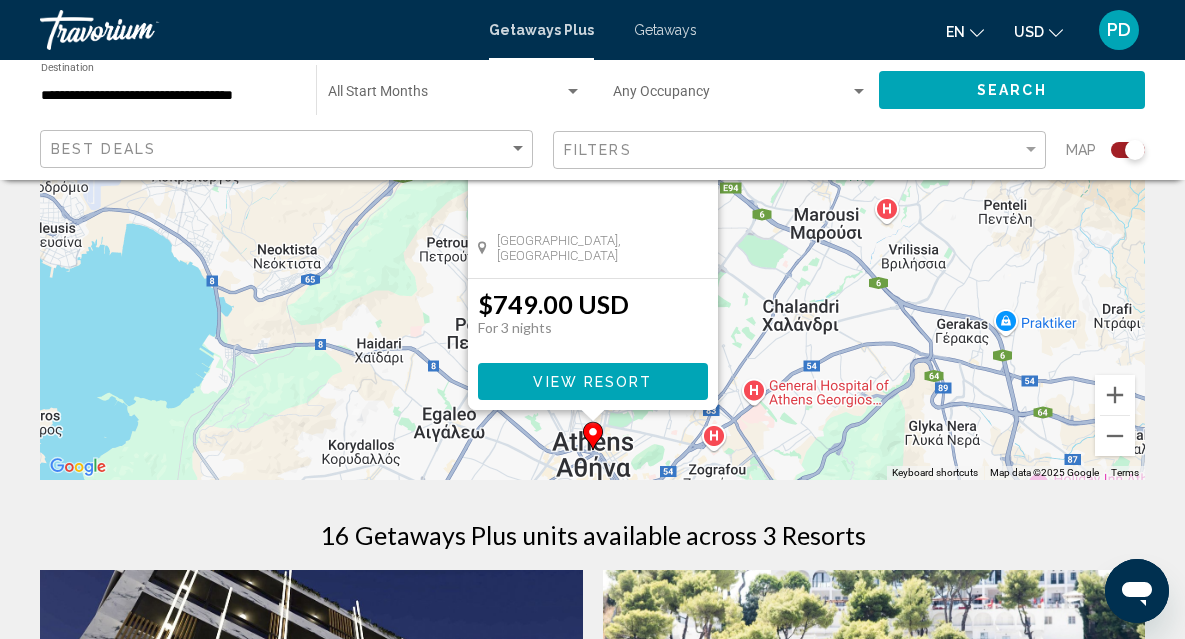 click on "View Resort" at bounding box center (592, 382) 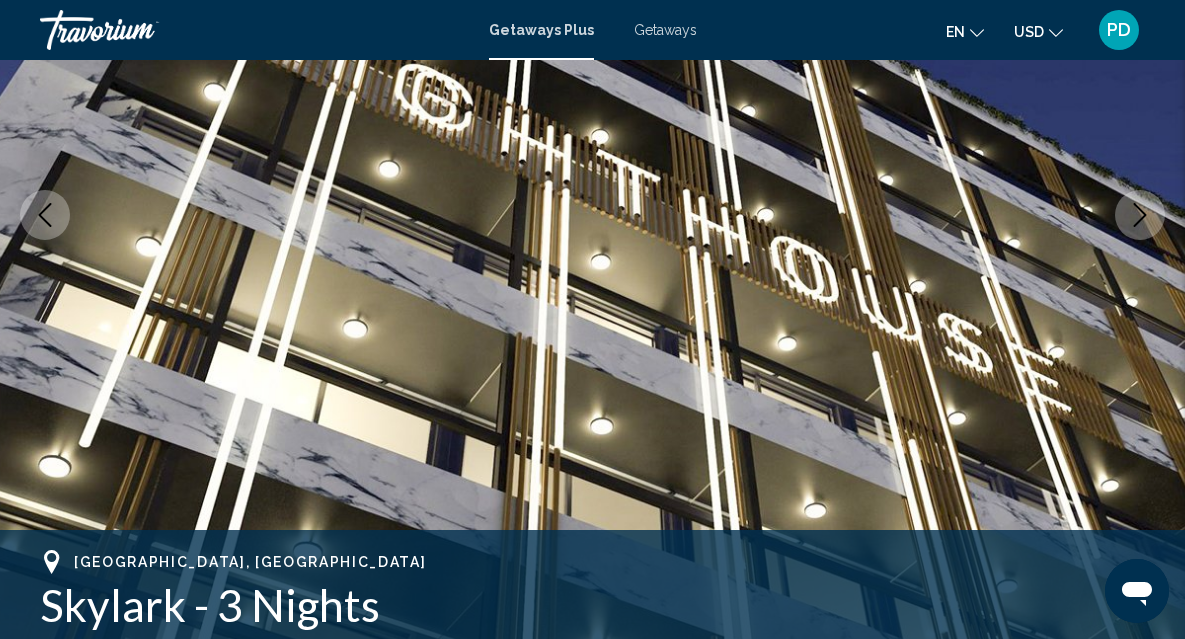 scroll, scrollTop: 215, scrollLeft: 0, axis: vertical 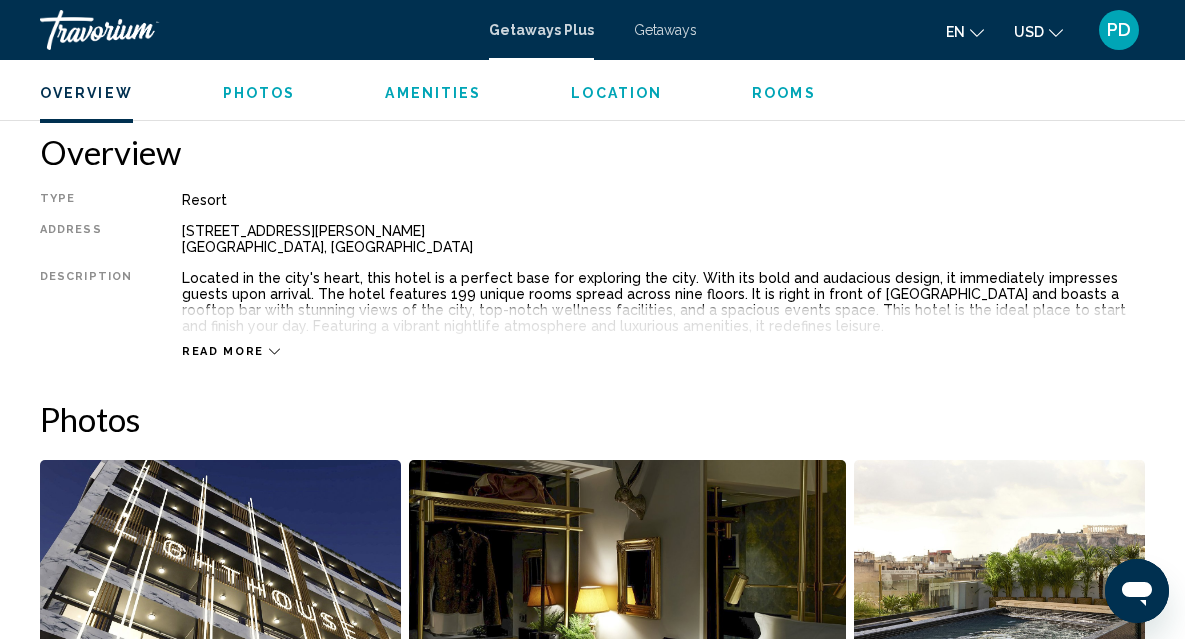 click on "Read more" at bounding box center [223, 351] 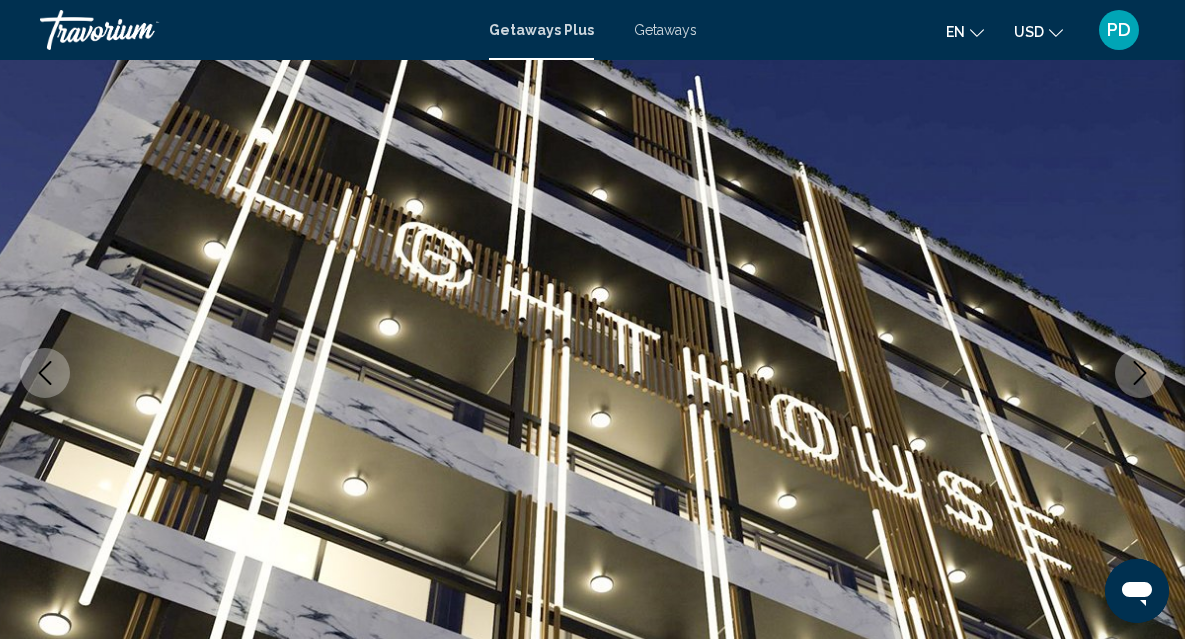 scroll, scrollTop: 0, scrollLeft: 0, axis: both 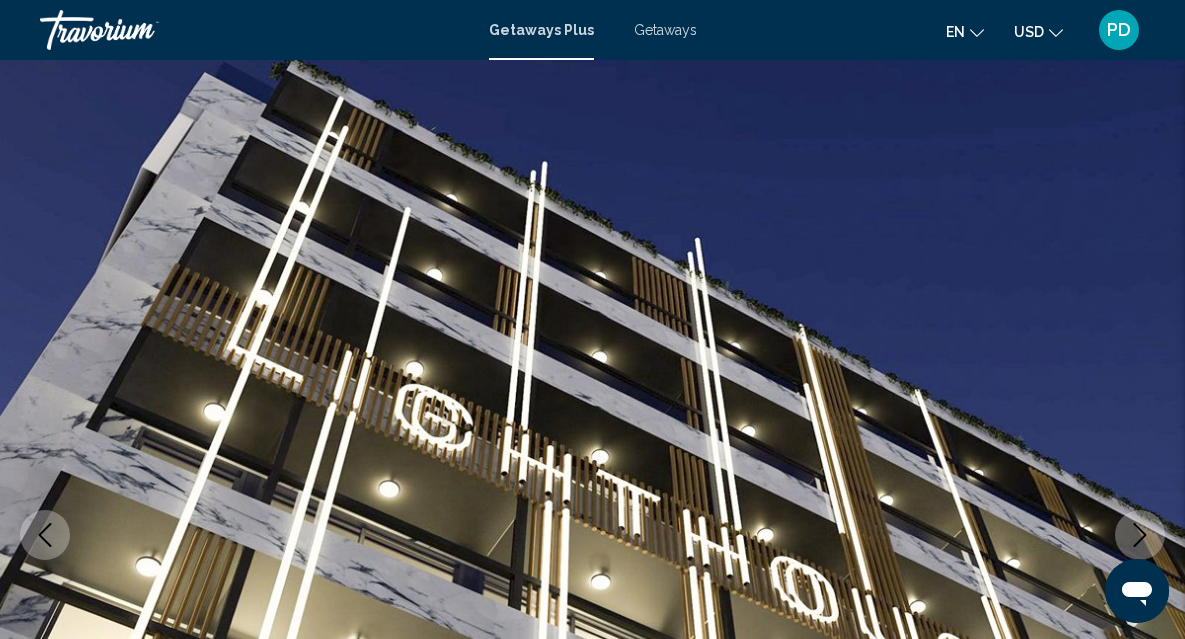 click on "Getaways" at bounding box center [665, 30] 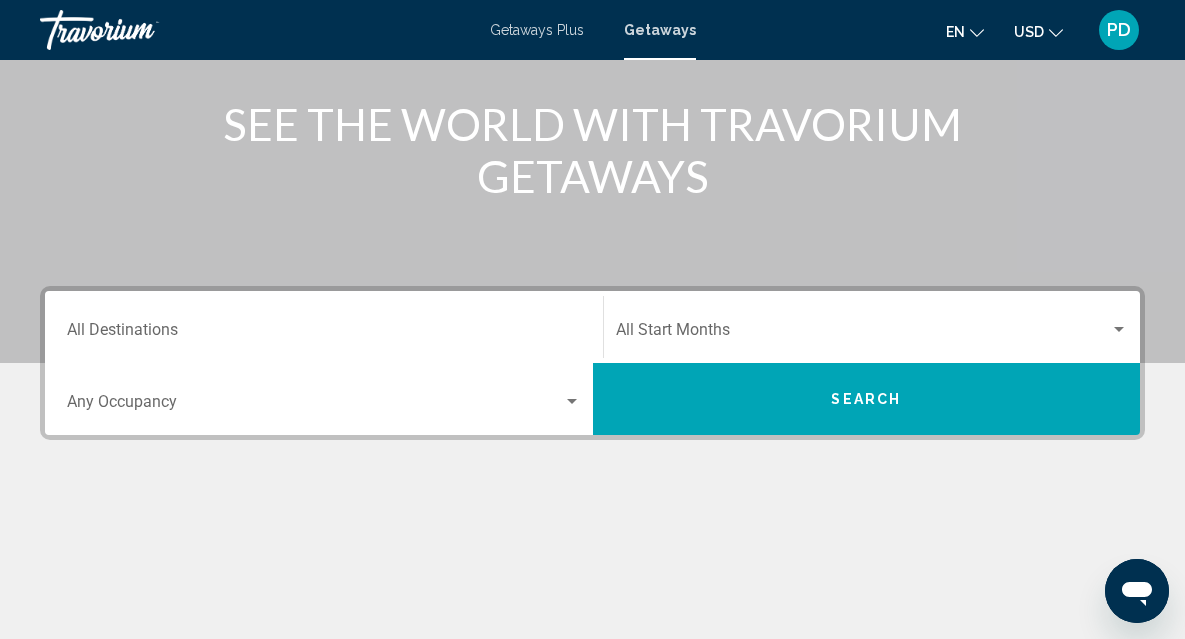 scroll, scrollTop: 239, scrollLeft: 0, axis: vertical 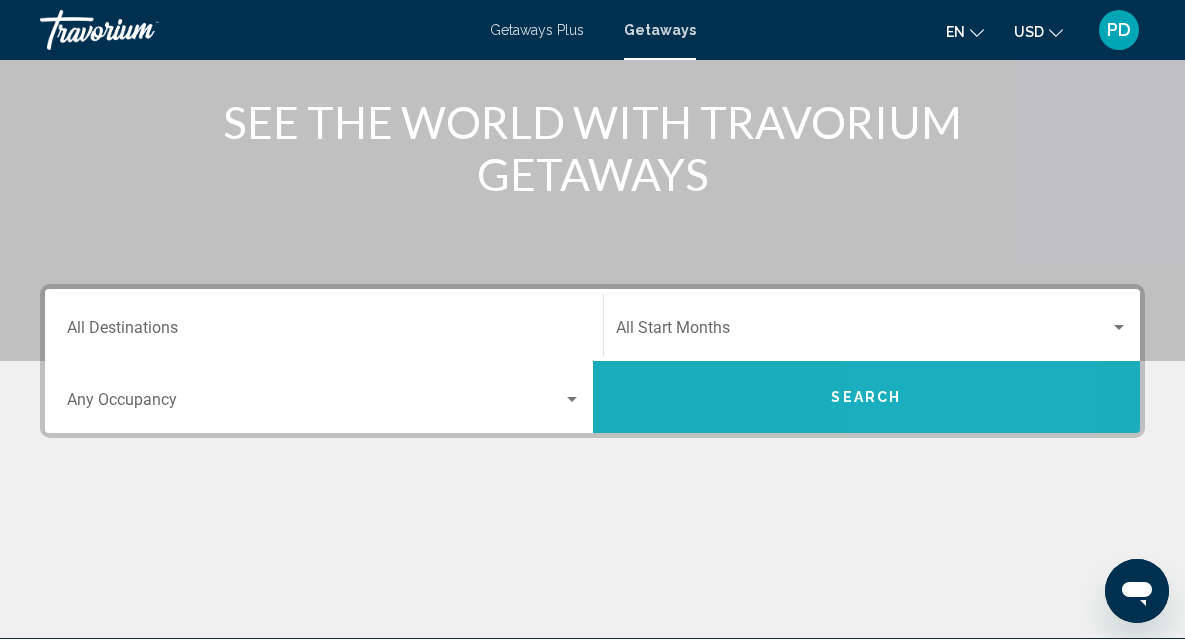 click on "Search" at bounding box center [867, 397] 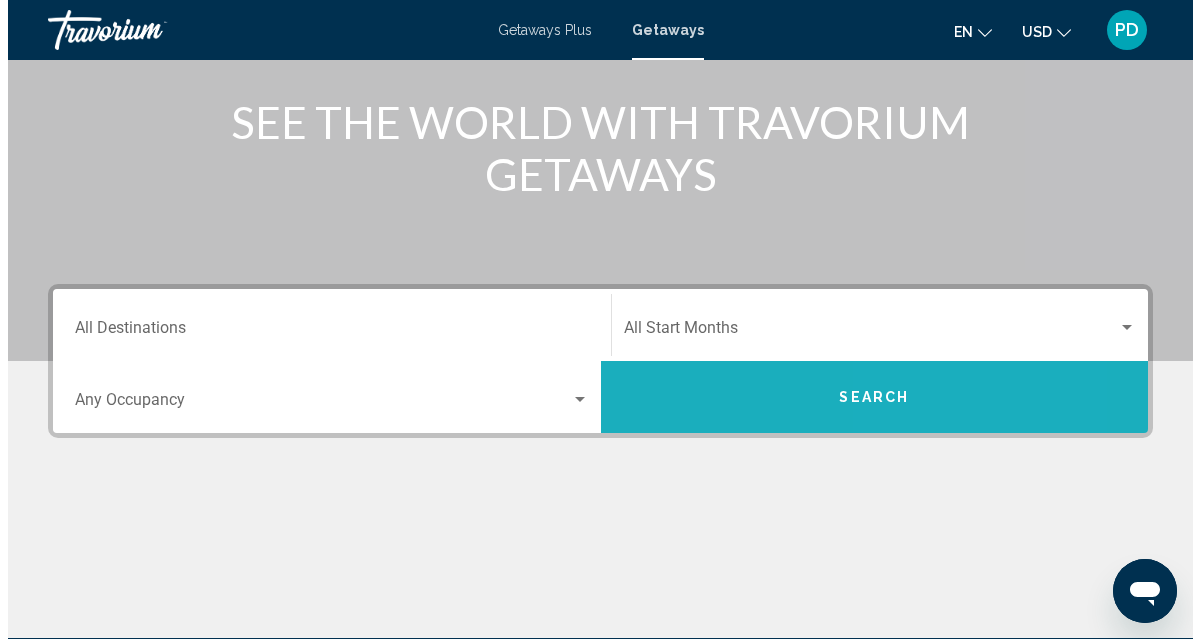 scroll, scrollTop: 0, scrollLeft: 0, axis: both 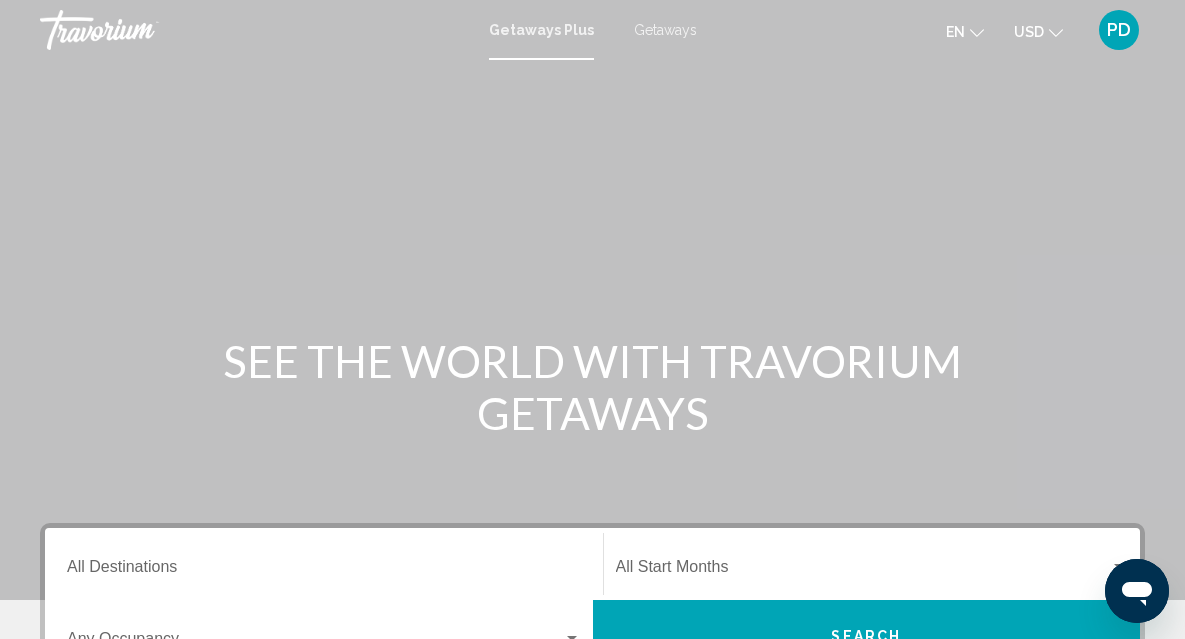 click on "PD" at bounding box center (1119, 30) 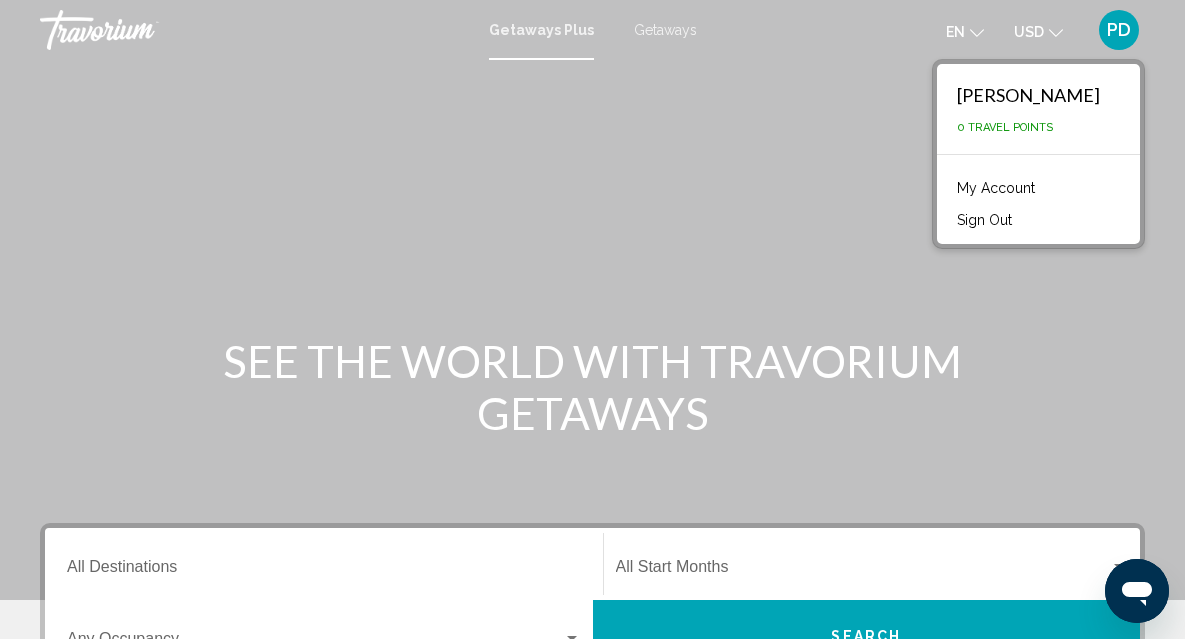 click on "My Account" at bounding box center [996, 188] 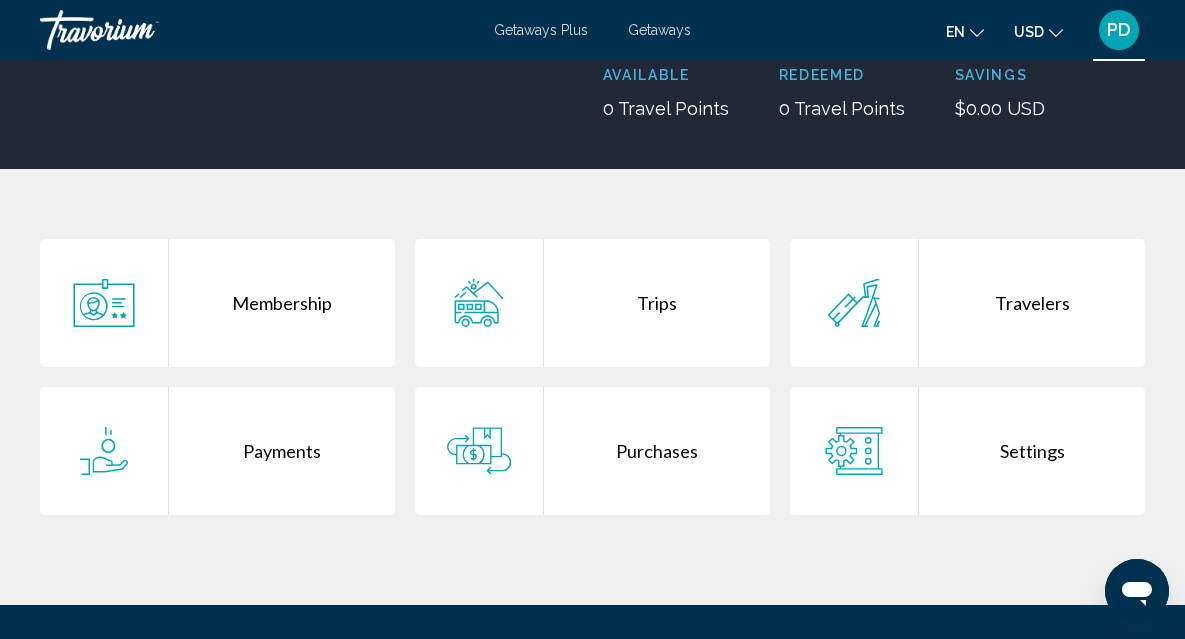 scroll, scrollTop: 282, scrollLeft: 0, axis: vertical 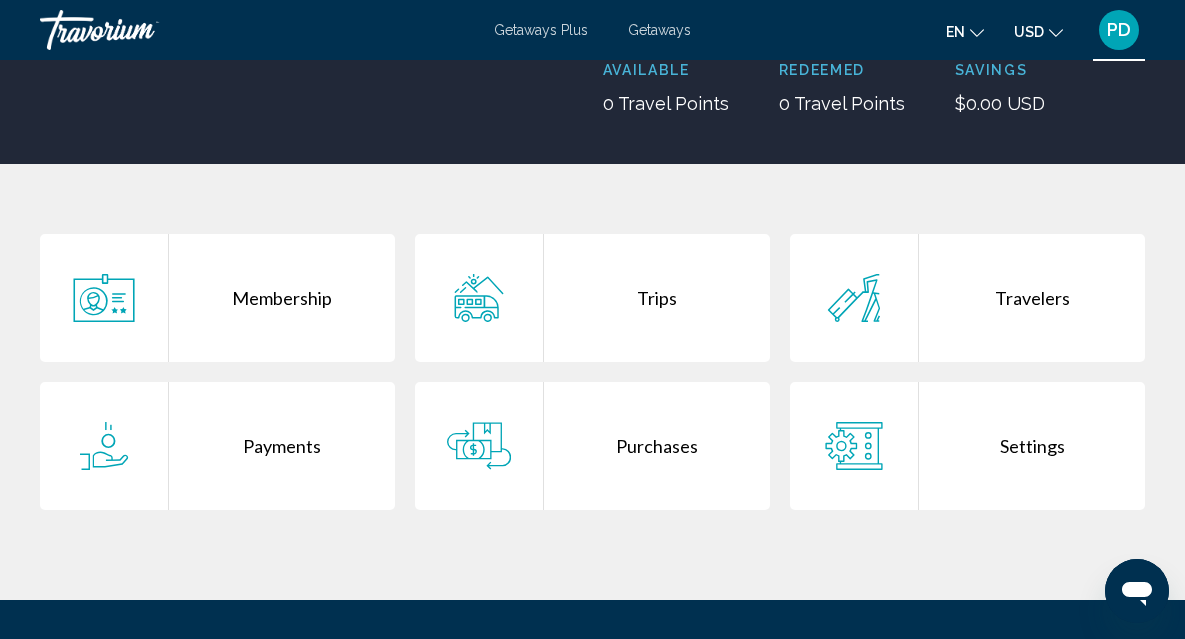 click on "Trips" at bounding box center (657, 298) 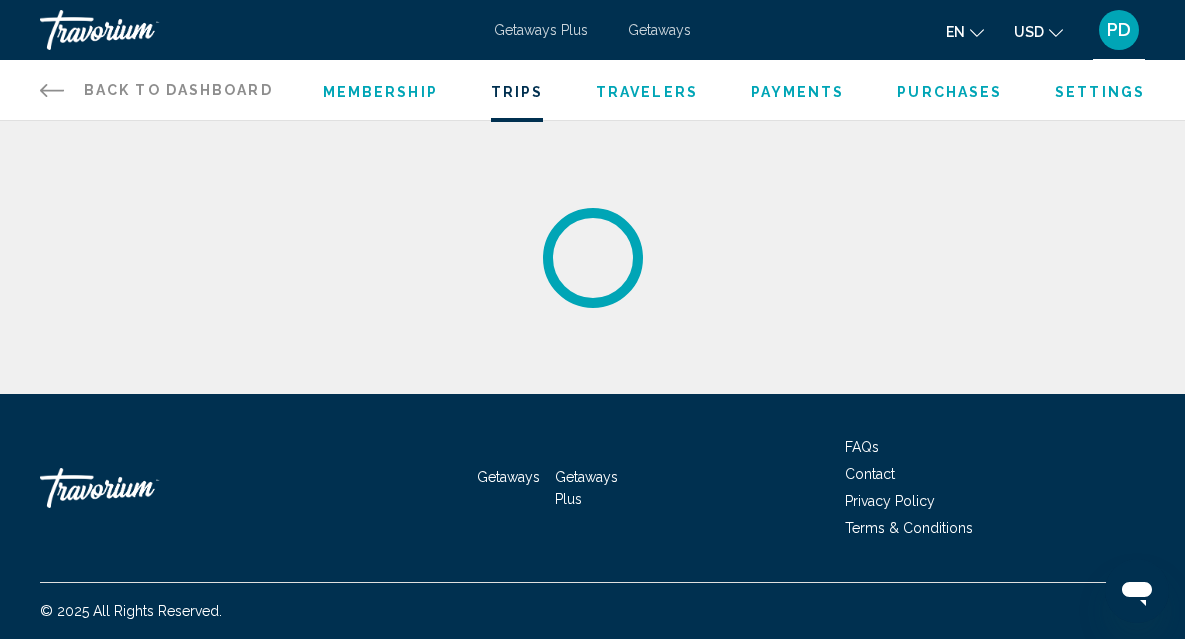 scroll, scrollTop: 0, scrollLeft: 0, axis: both 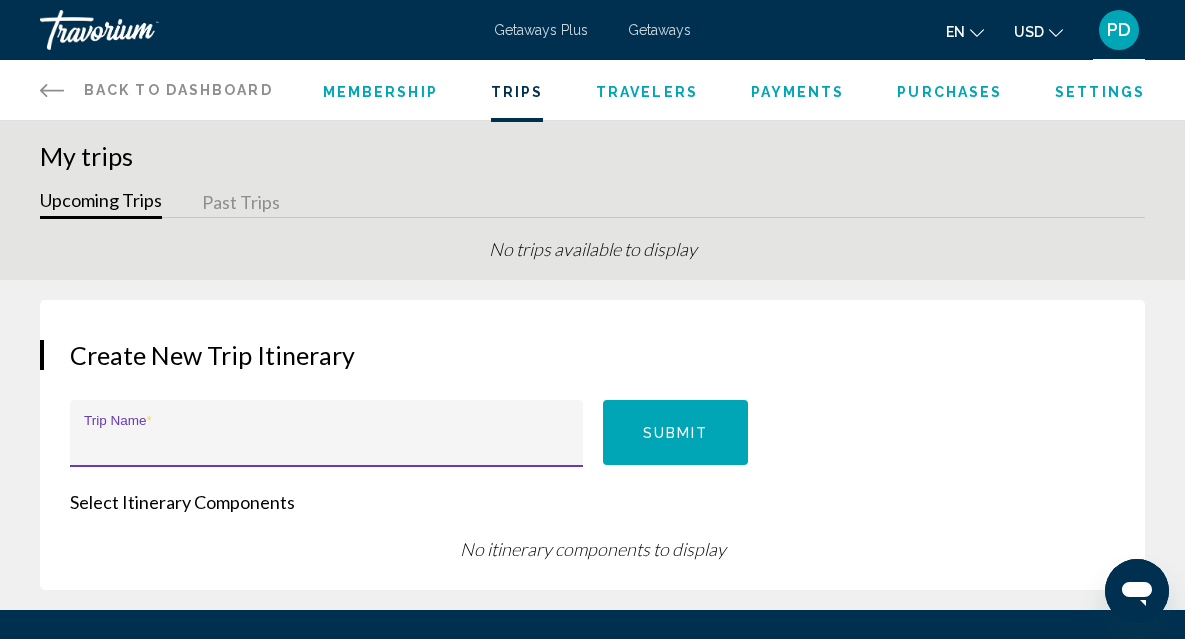 click on "Trip Name  *" at bounding box center [327, 443] 